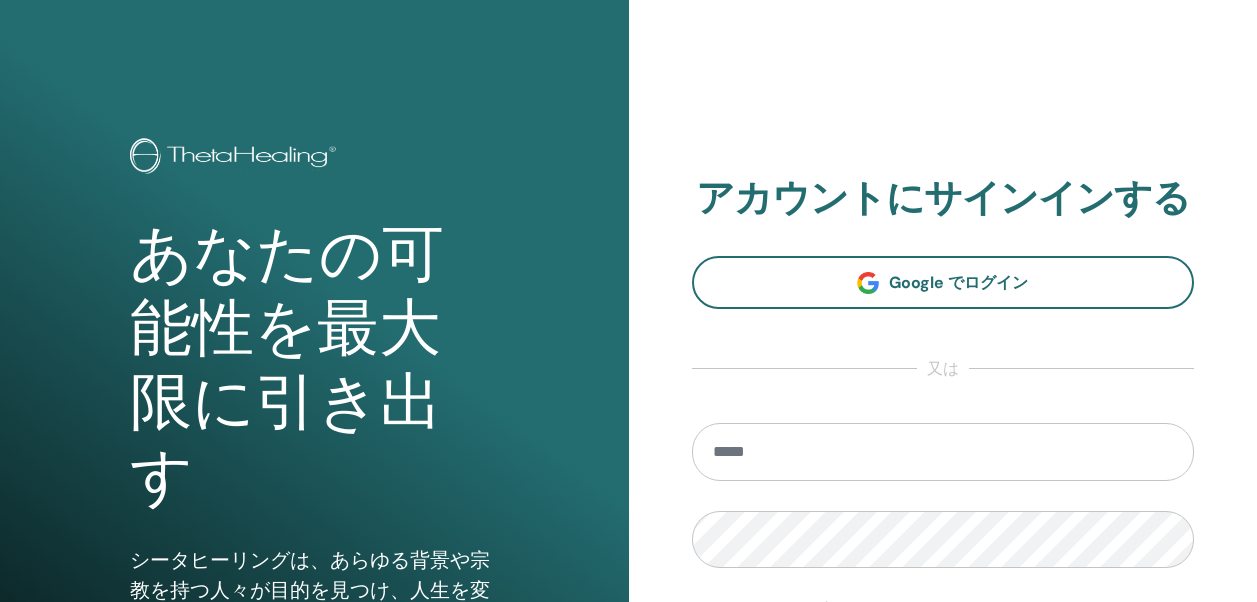 scroll, scrollTop: 0, scrollLeft: 0, axis: both 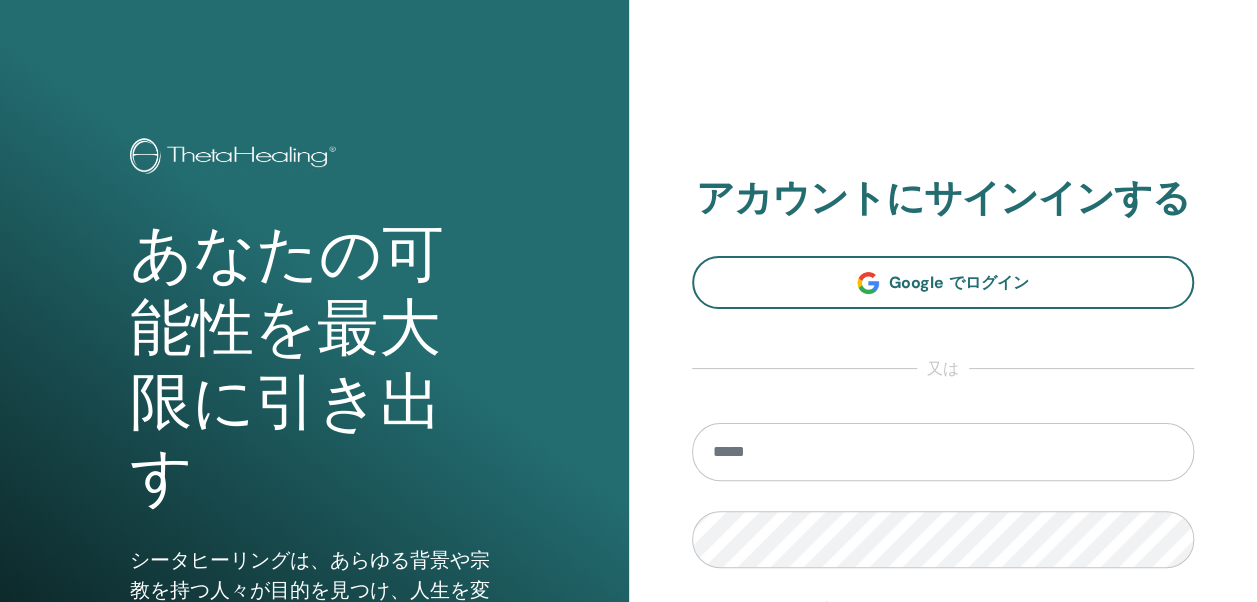 type on "**********" 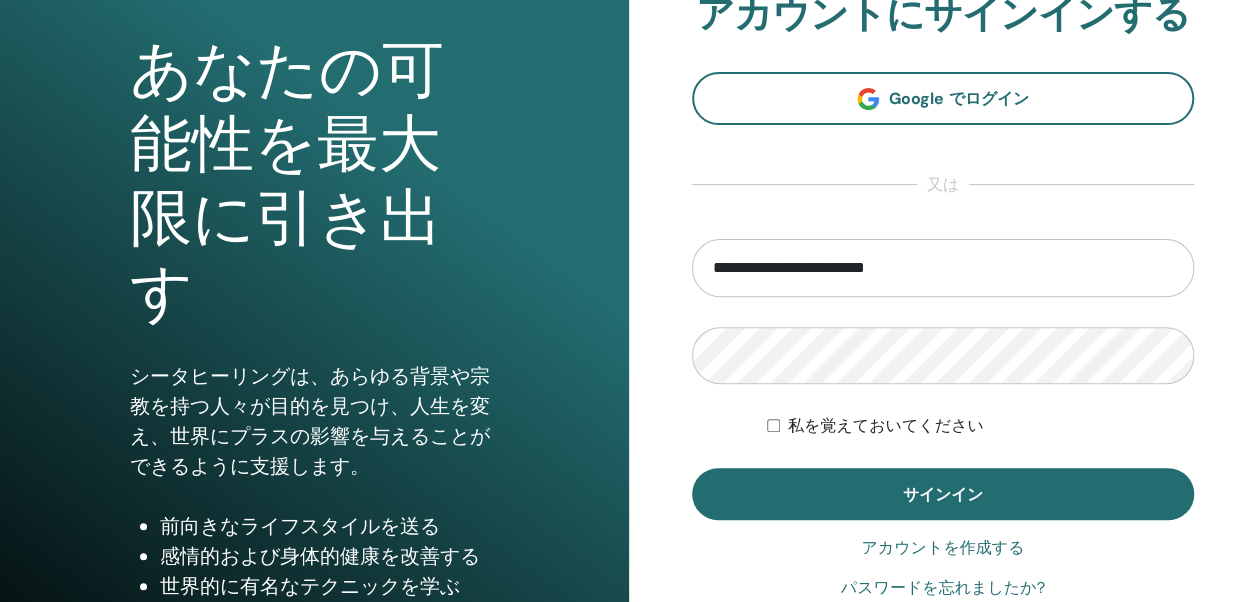scroll, scrollTop: 190, scrollLeft: 0, axis: vertical 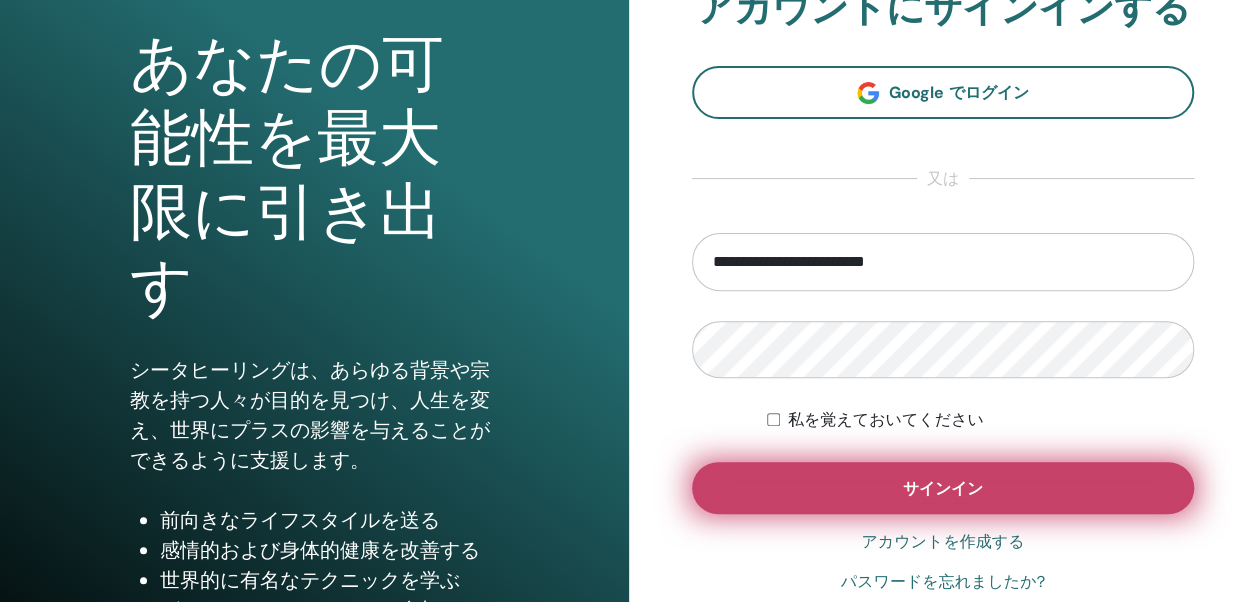 click on "サインイン" at bounding box center (943, 488) 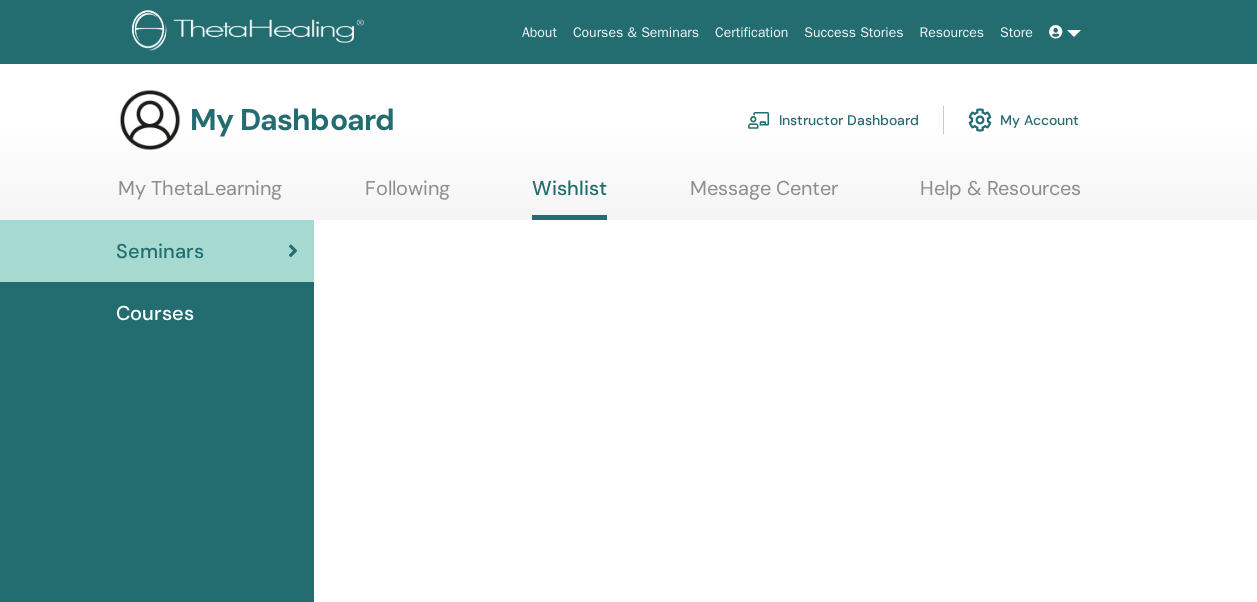 scroll, scrollTop: 0, scrollLeft: 0, axis: both 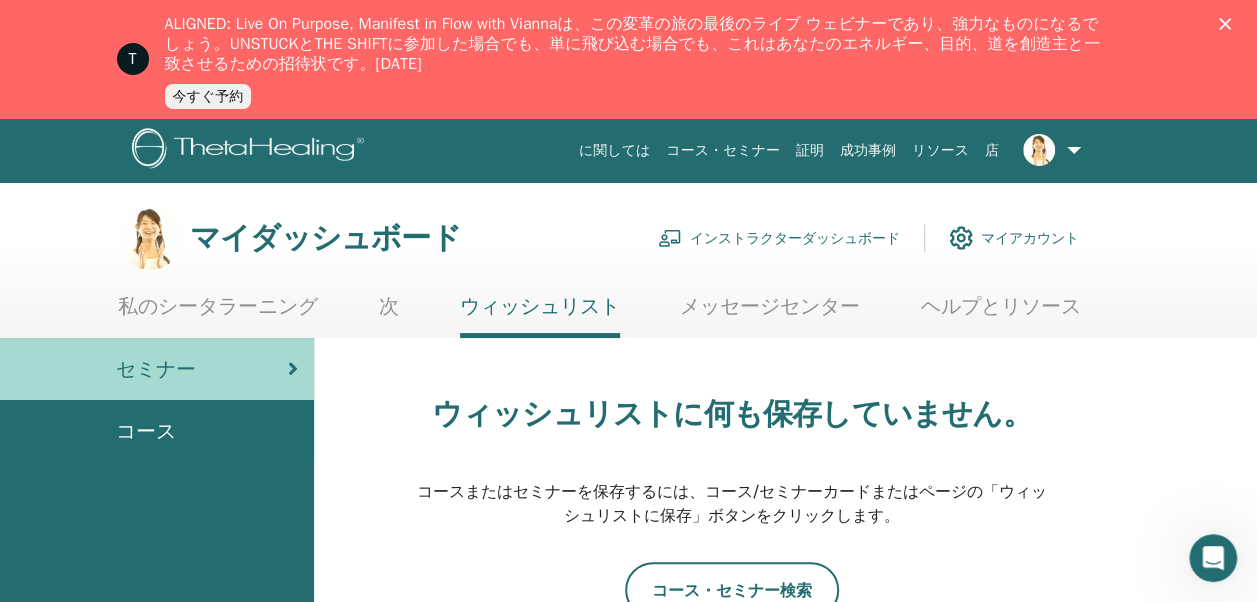 click 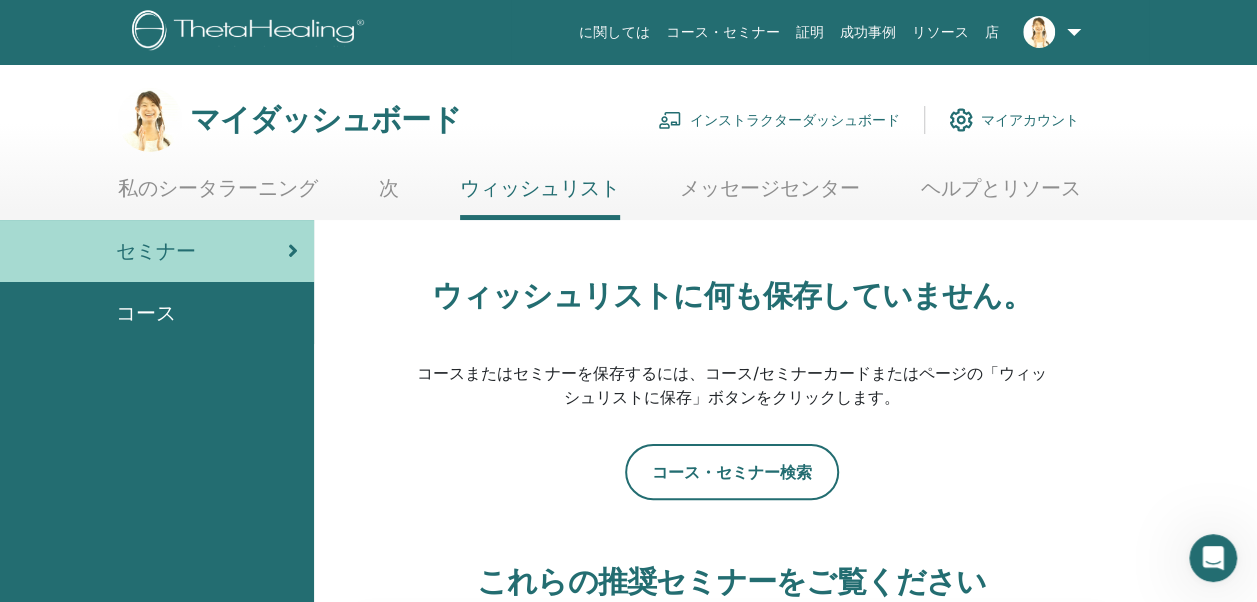 click on "私のシータラーニング" at bounding box center [218, 195] 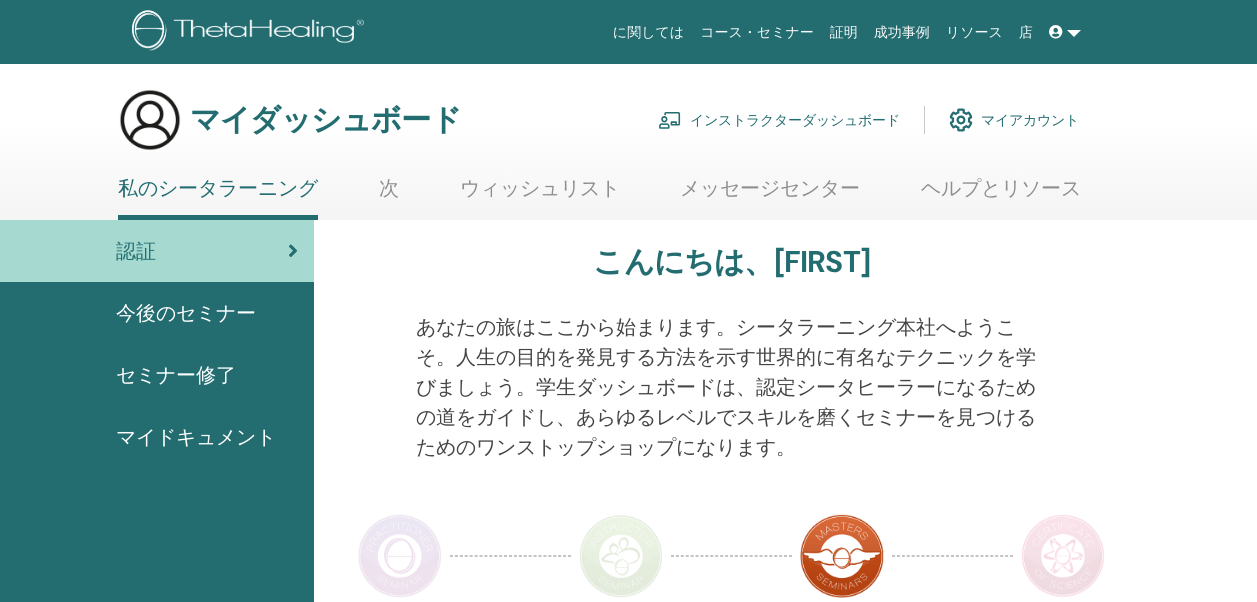 scroll, scrollTop: 0, scrollLeft: 0, axis: both 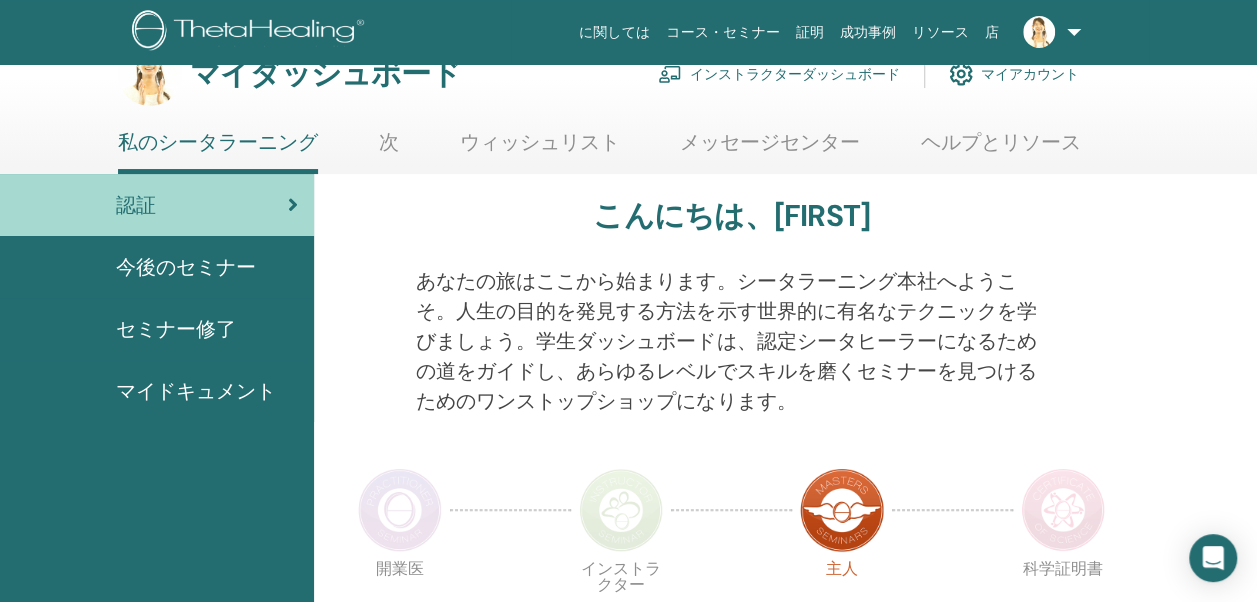 click on "今後のセミナー" at bounding box center [186, 267] 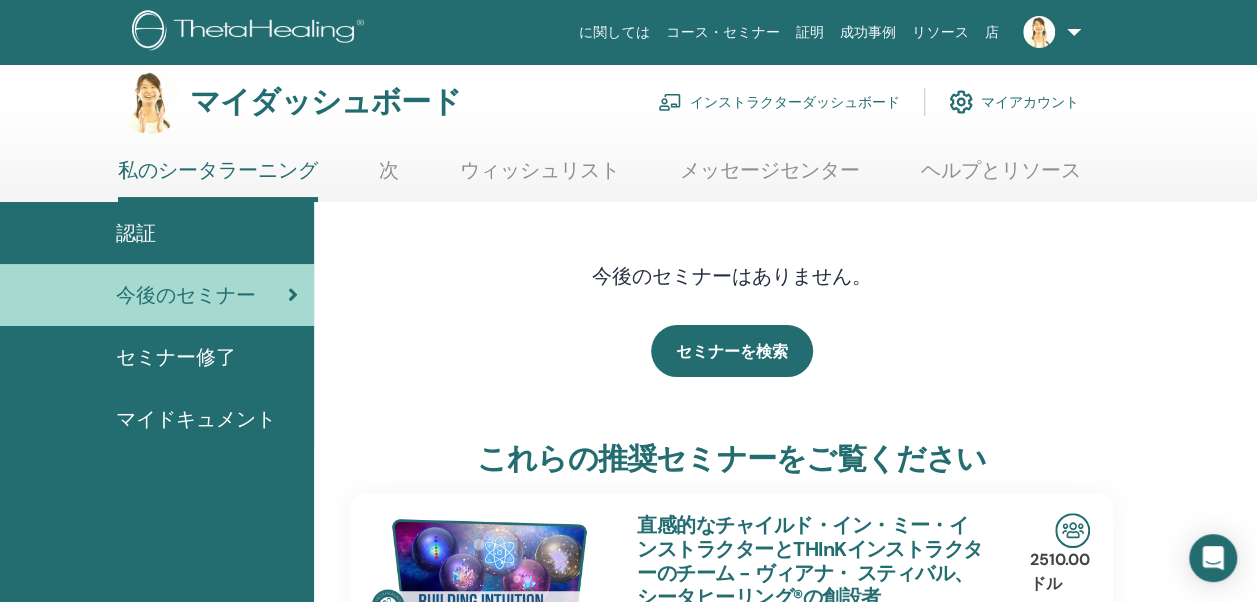 scroll, scrollTop: 0, scrollLeft: 0, axis: both 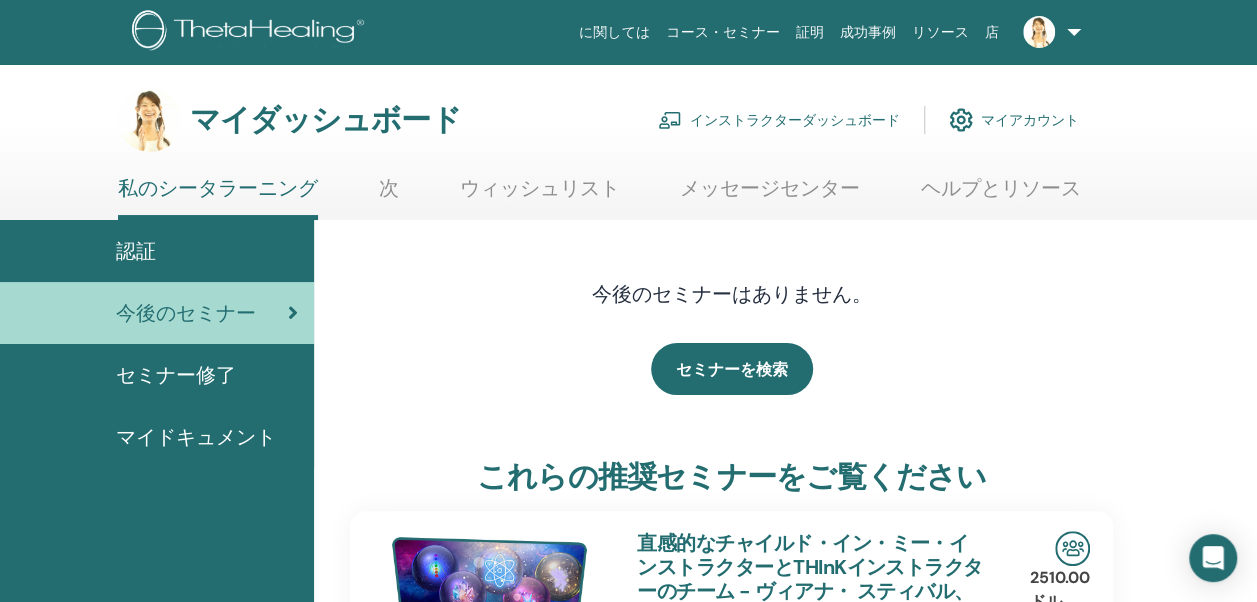 click on "セミナー修了" at bounding box center [176, 375] 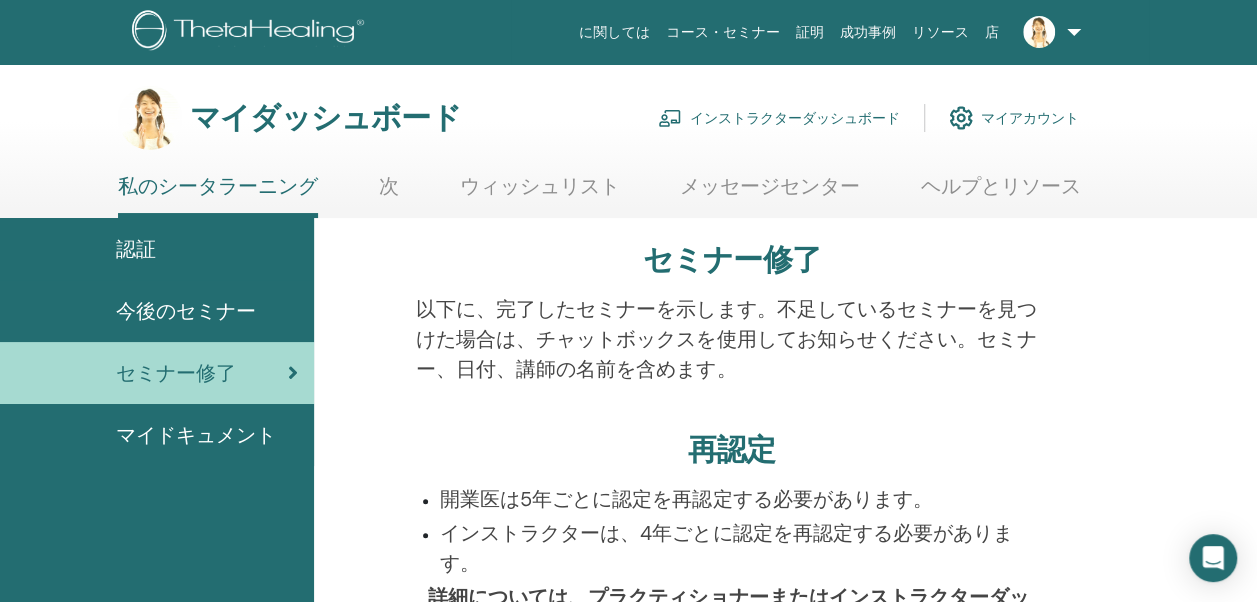scroll, scrollTop: 0, scrollLeft: 0, axis: both 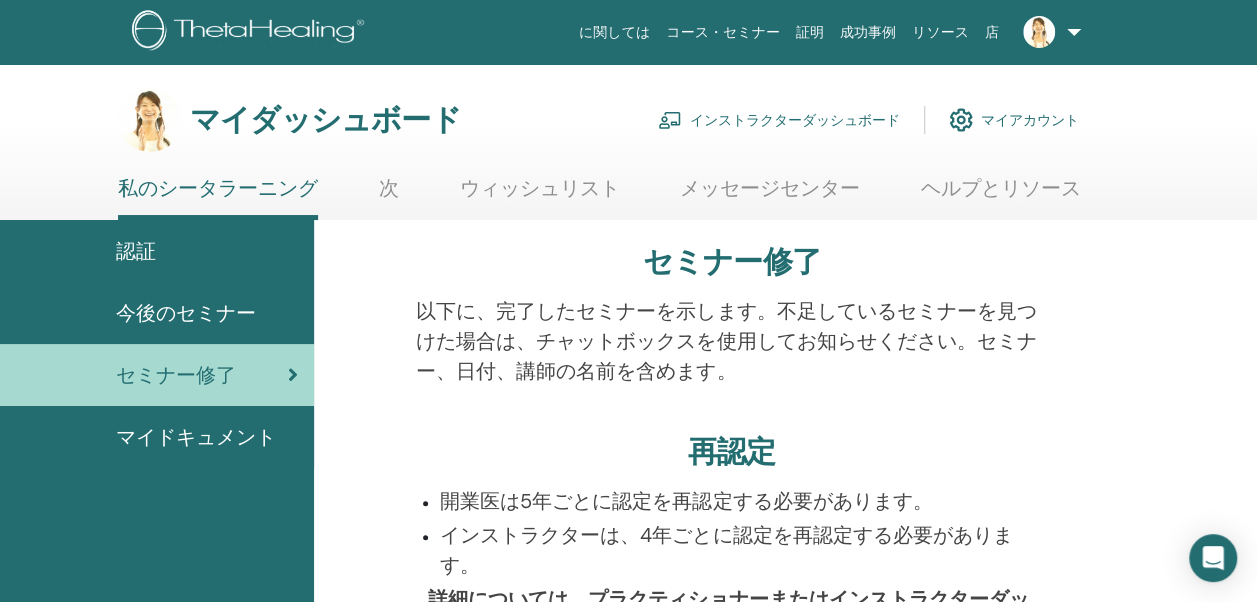 click on "インストラクターダッシュボード" at bounding box center [795, 120] 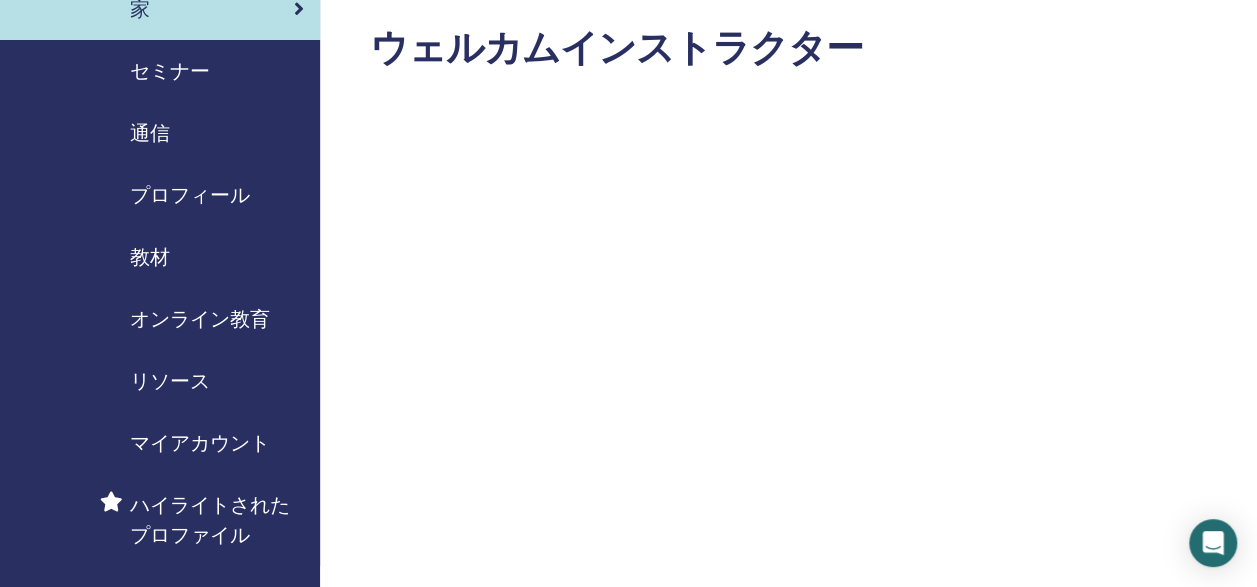 scroll, scrollTop: 80, scrollLeft: 0, axis: vertical 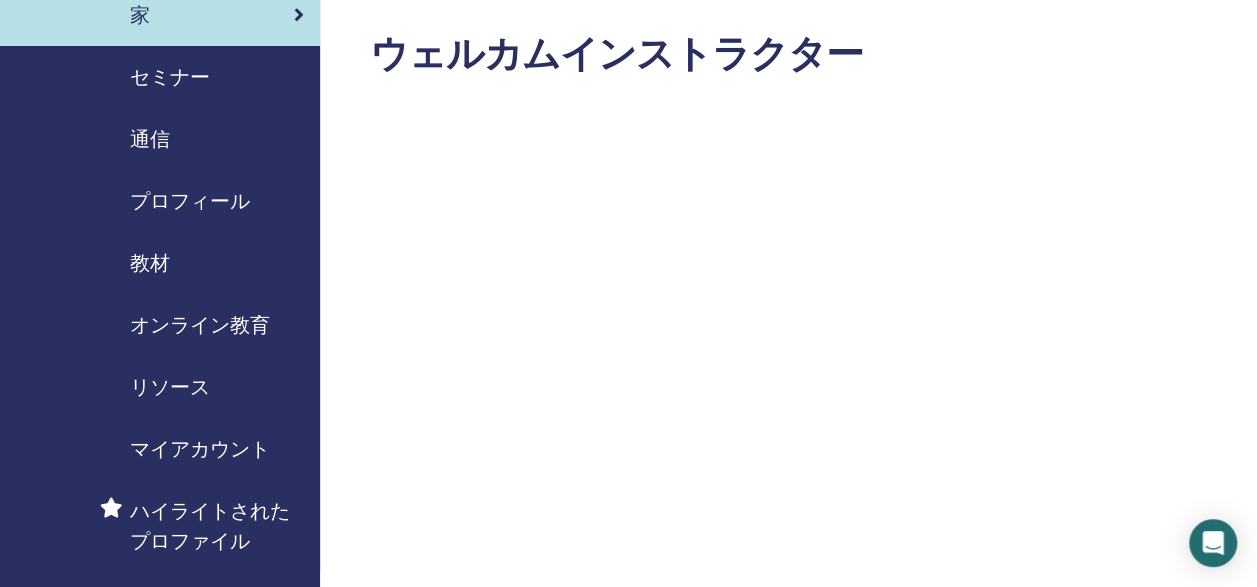 click on "教材" at bounding box center [160, 263] 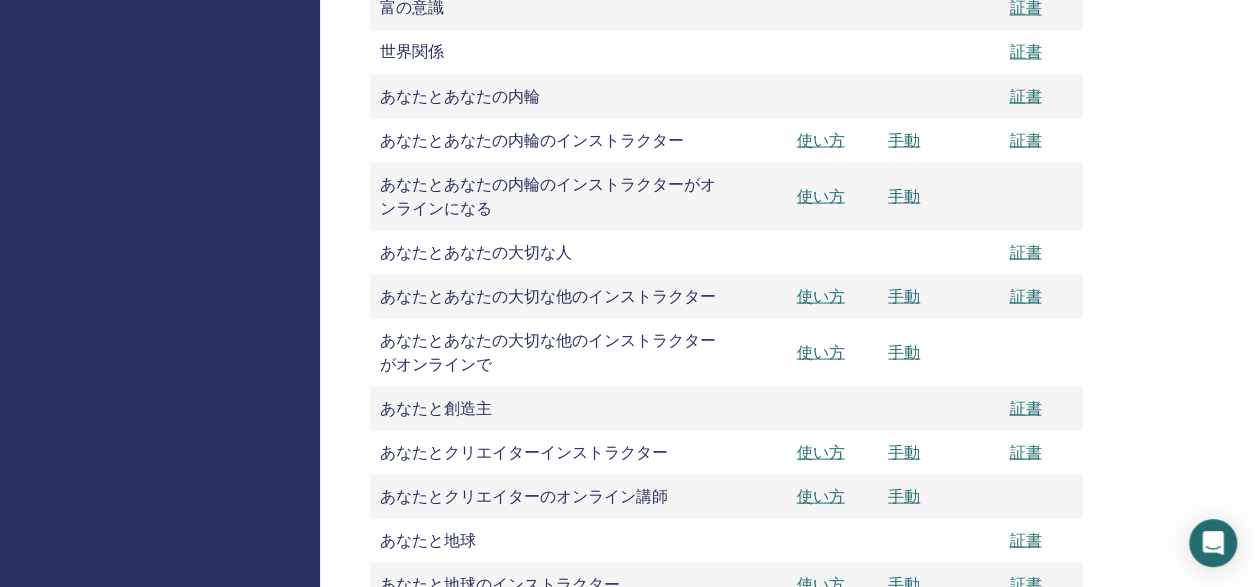 scroll, scrollTop: 1800, scrollLeft: 0, axis: vertical 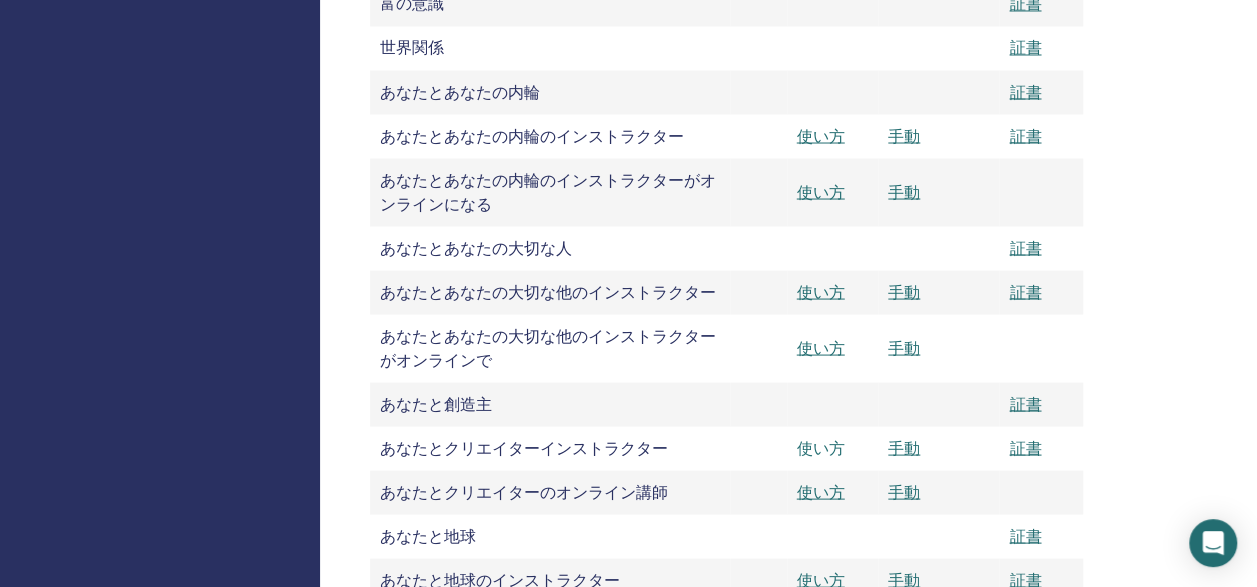 click on "使い方" at bounding box center [821, 447] 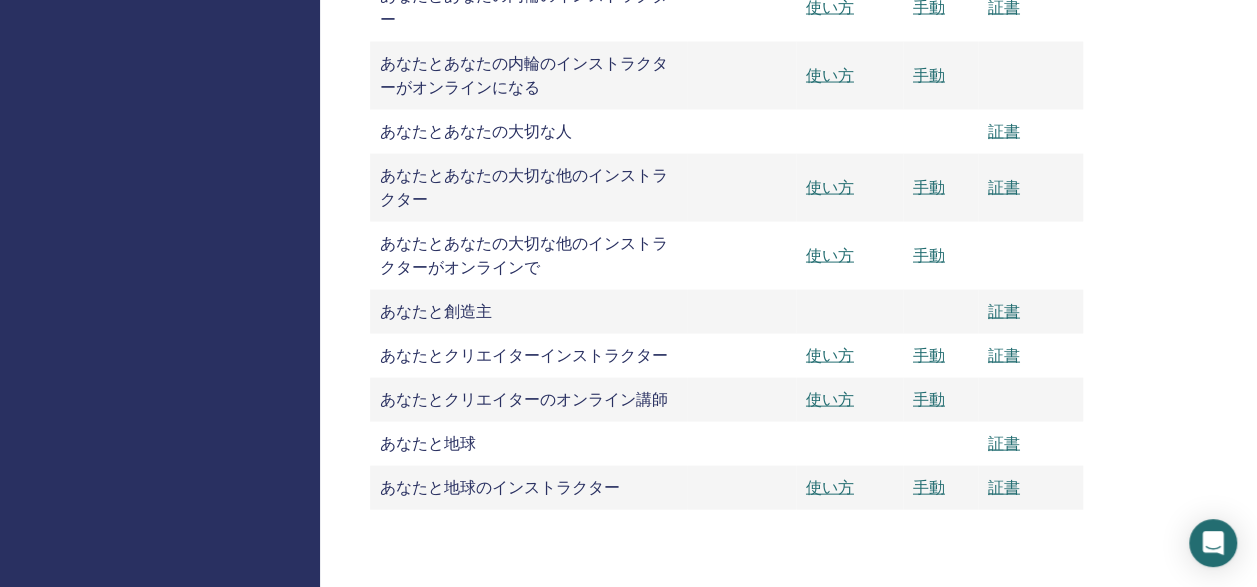 scroll, scrollTop: 1920, scrollLeft: 0, axis: vertical 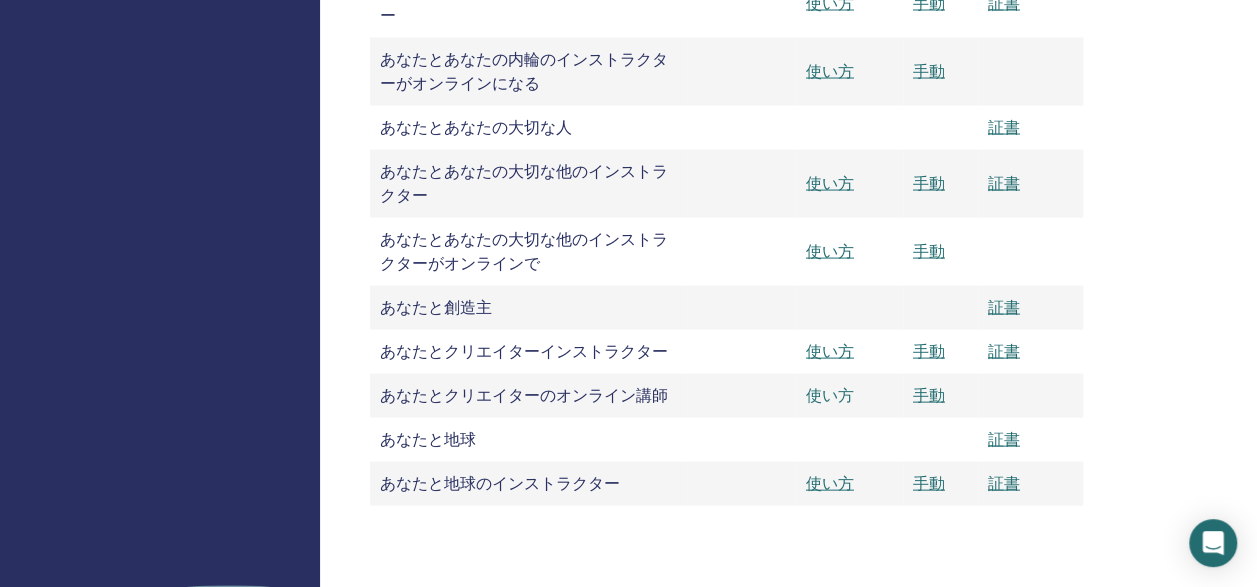 click on "使い方" at bounding box center (830, 395) 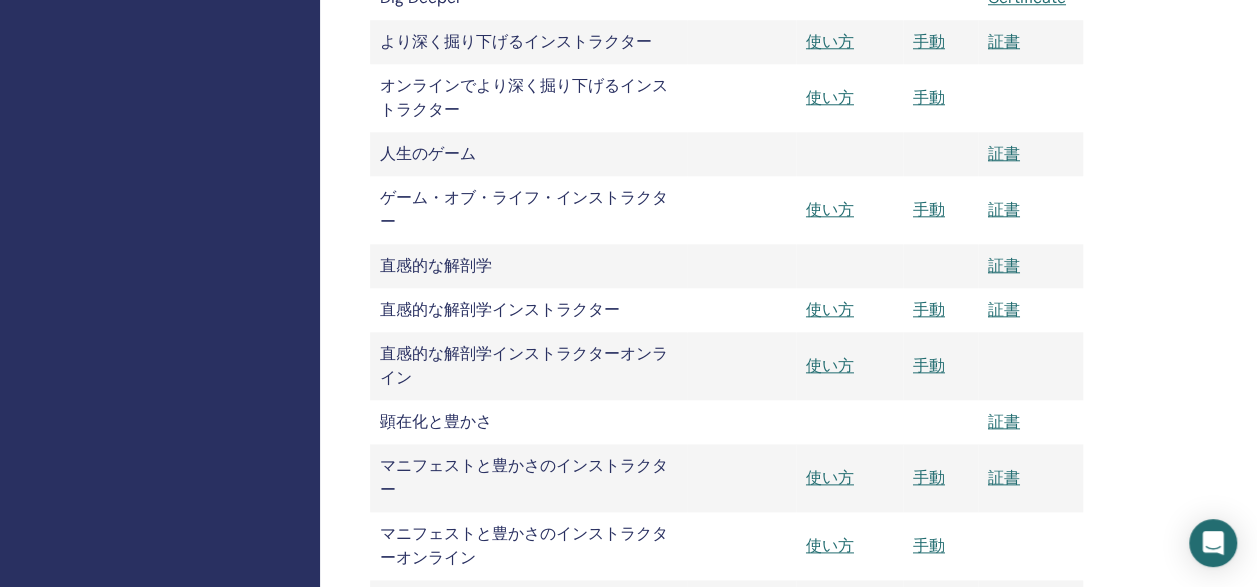 scroll, scrollTop: 960, scrollLeft: 0, axis: vertical 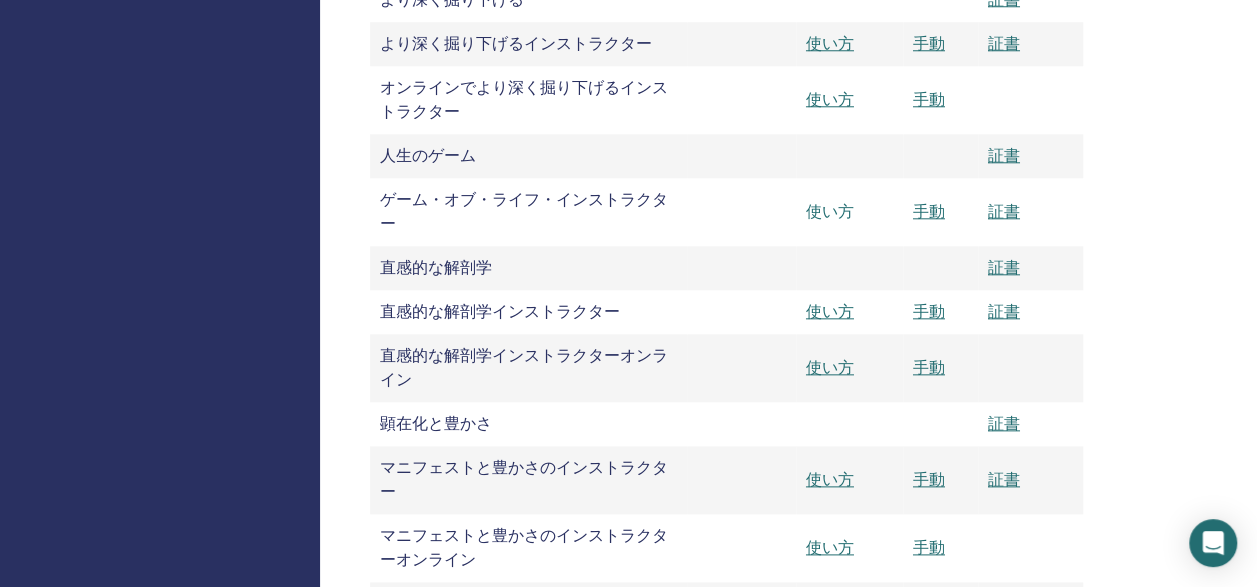 click on "使い方" at bounding box center [830, 211] 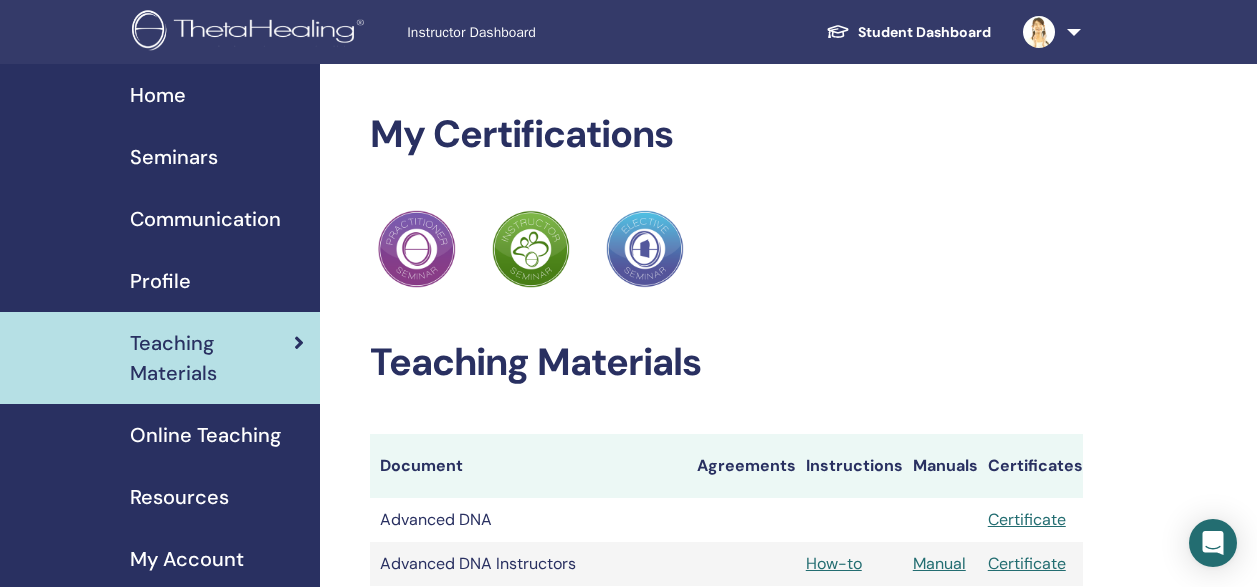 scroll, scrollTop: 960, scrollLeft: 0, axis: vertical 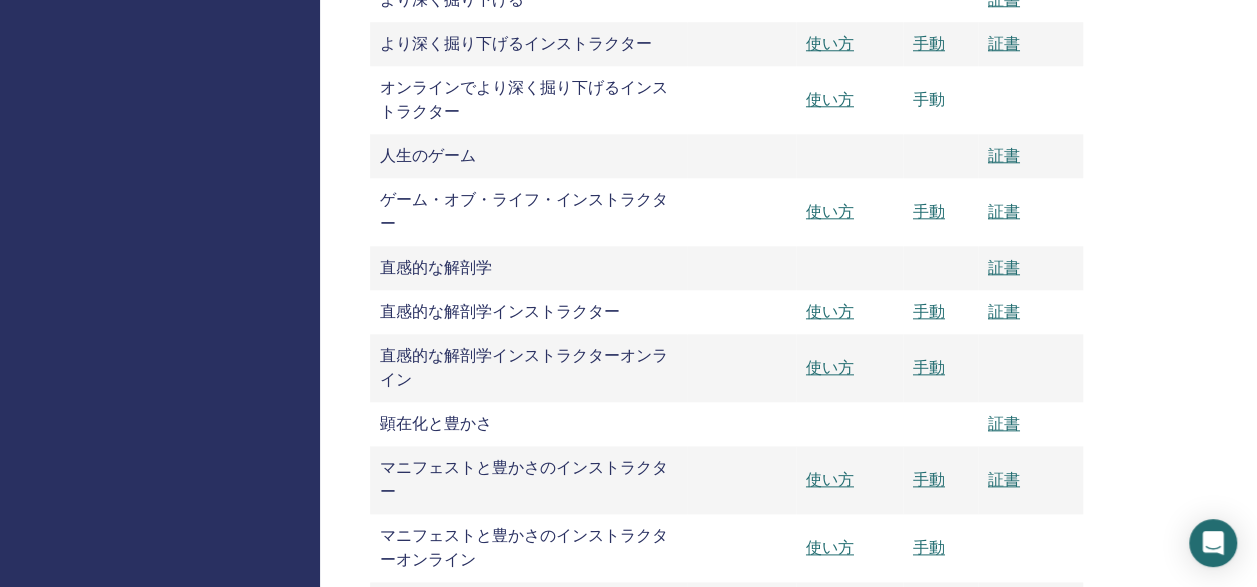 click on "手動" at bounding box center [929, 99] 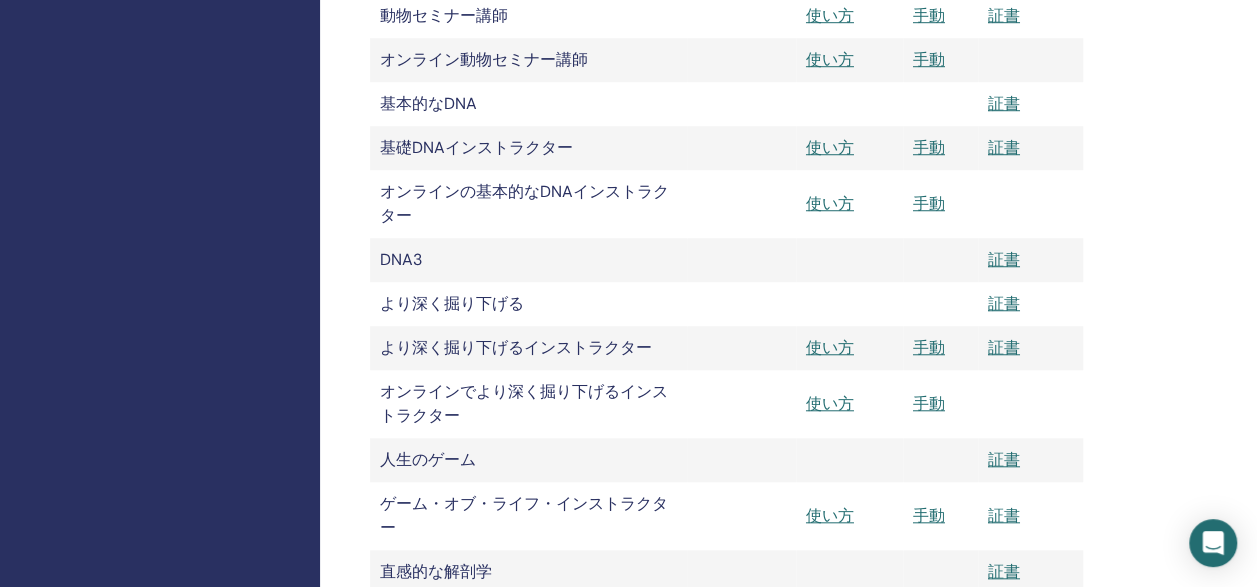 scroll, scrollTop: 720, scrollLeft: 0, axis: vertical 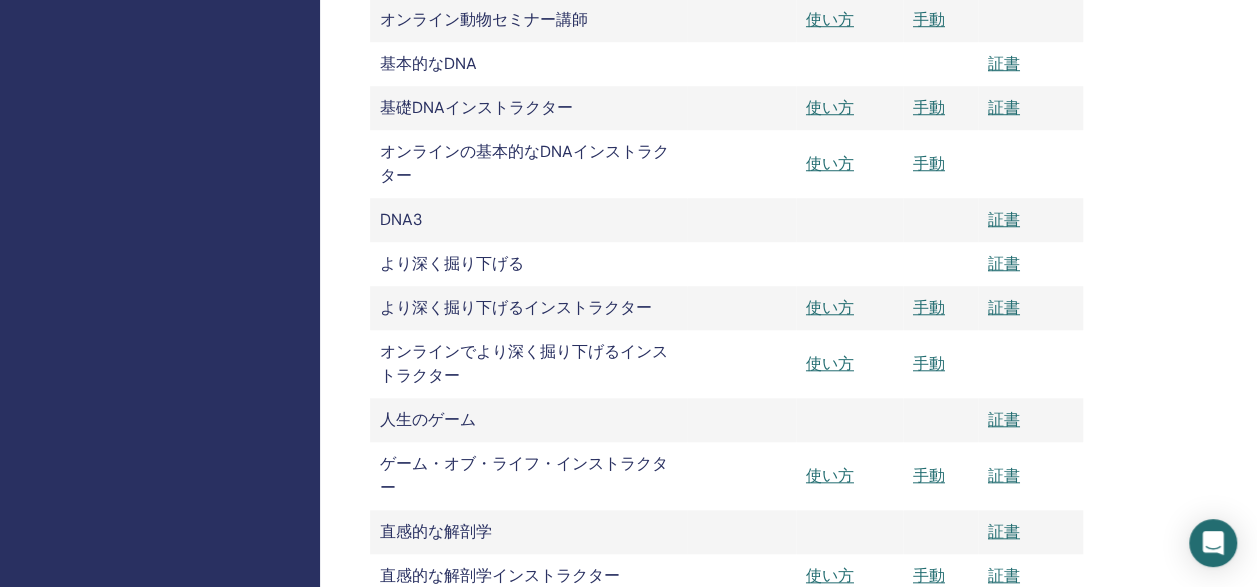 click at bounding box center [940, 264] 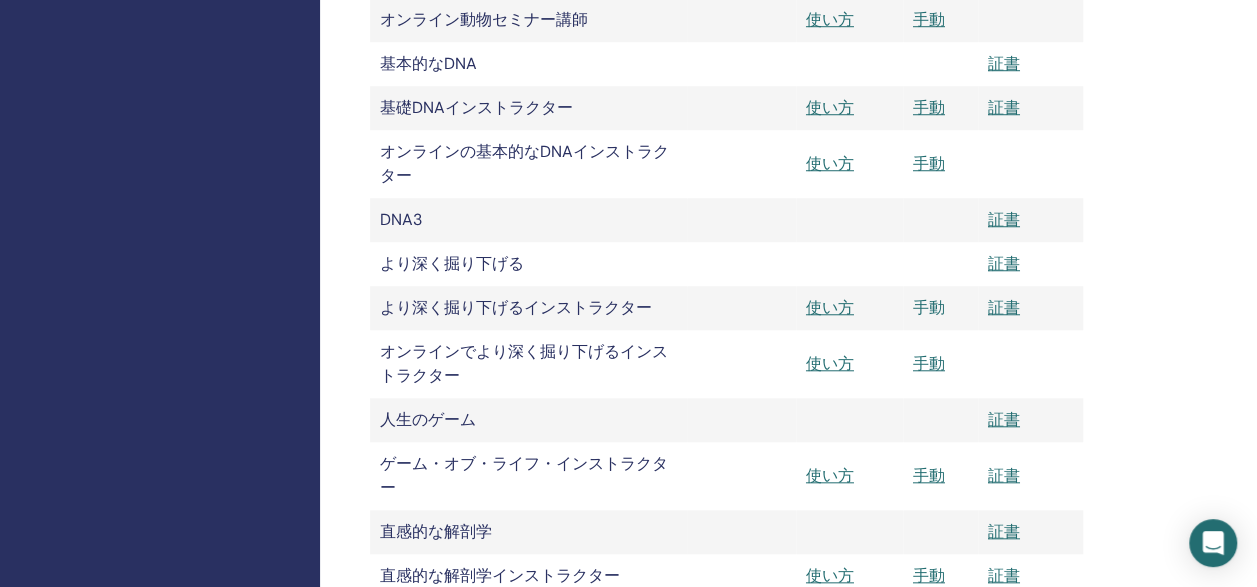 click on "手動" at bounding box center (929, 307) 